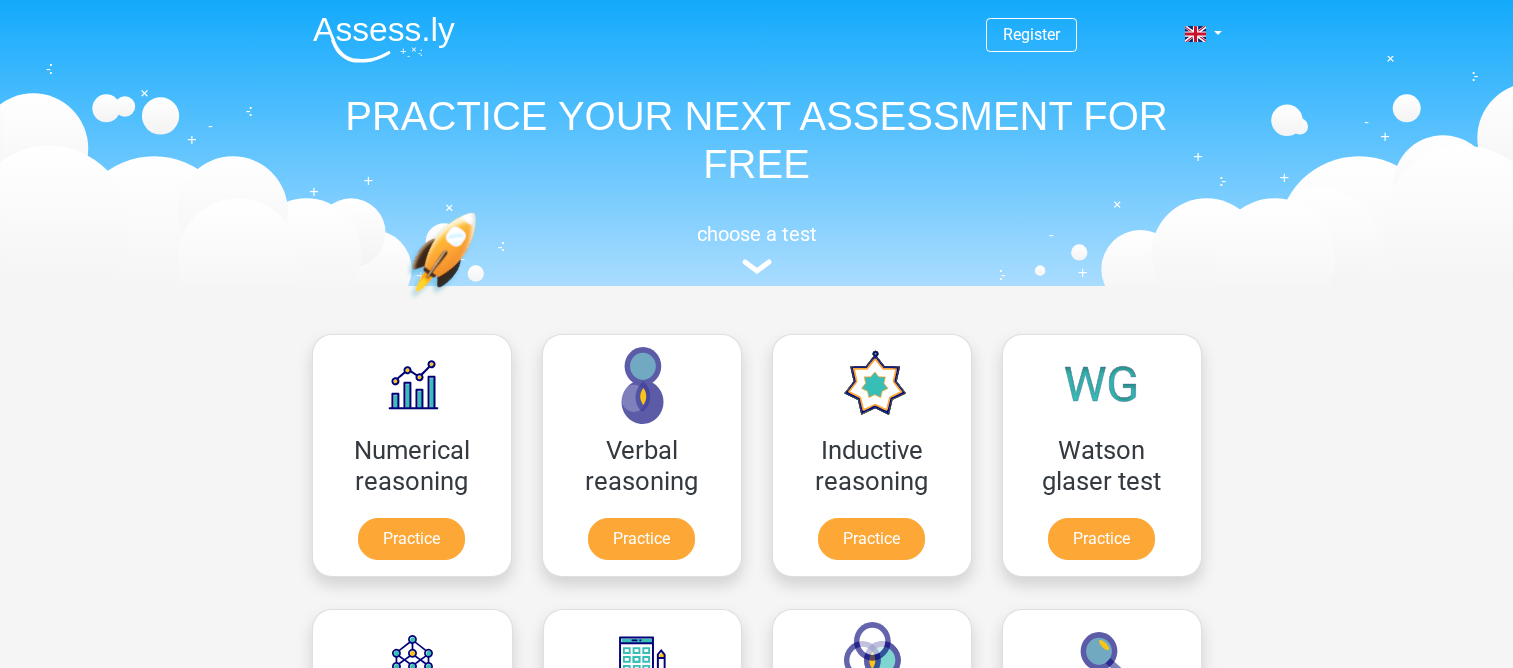 scroll, scrollTop: 0, scrollLeft: 0, axis: both 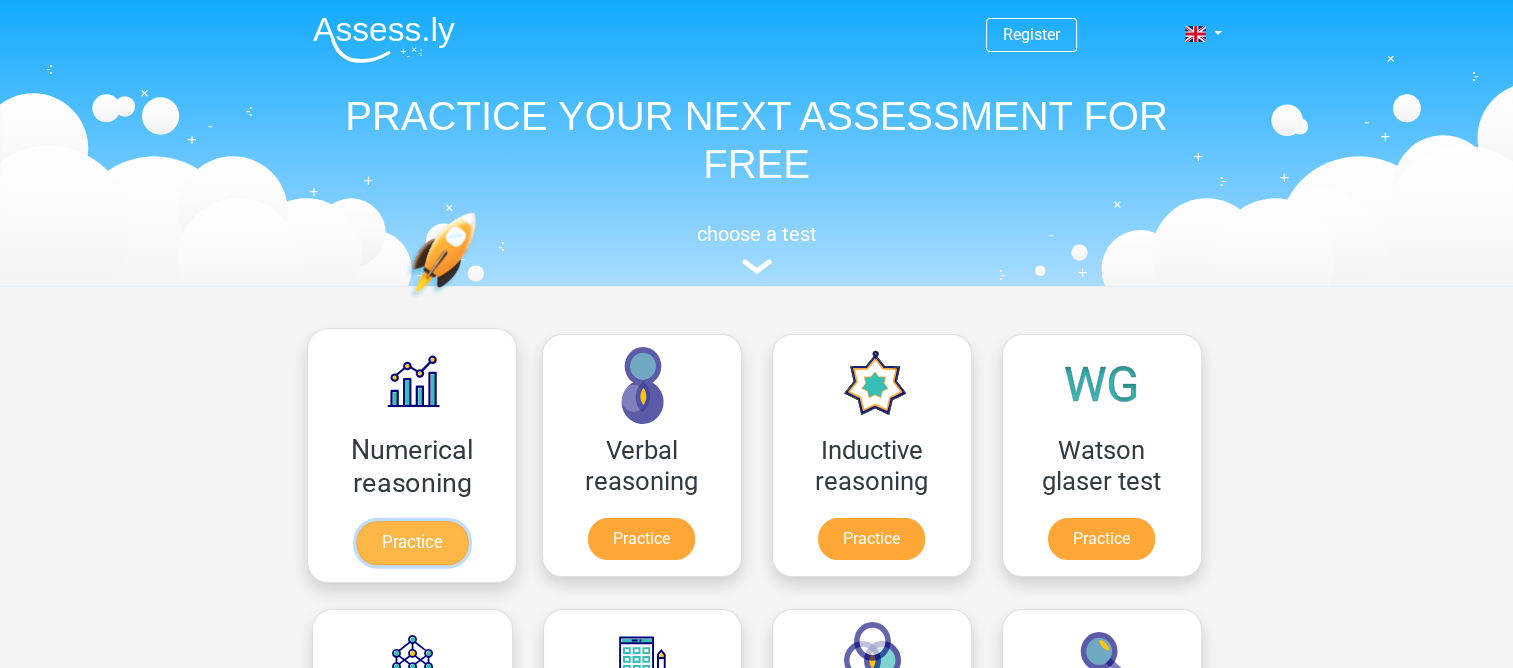 click on "Practice" at bounding box center [411, 543] 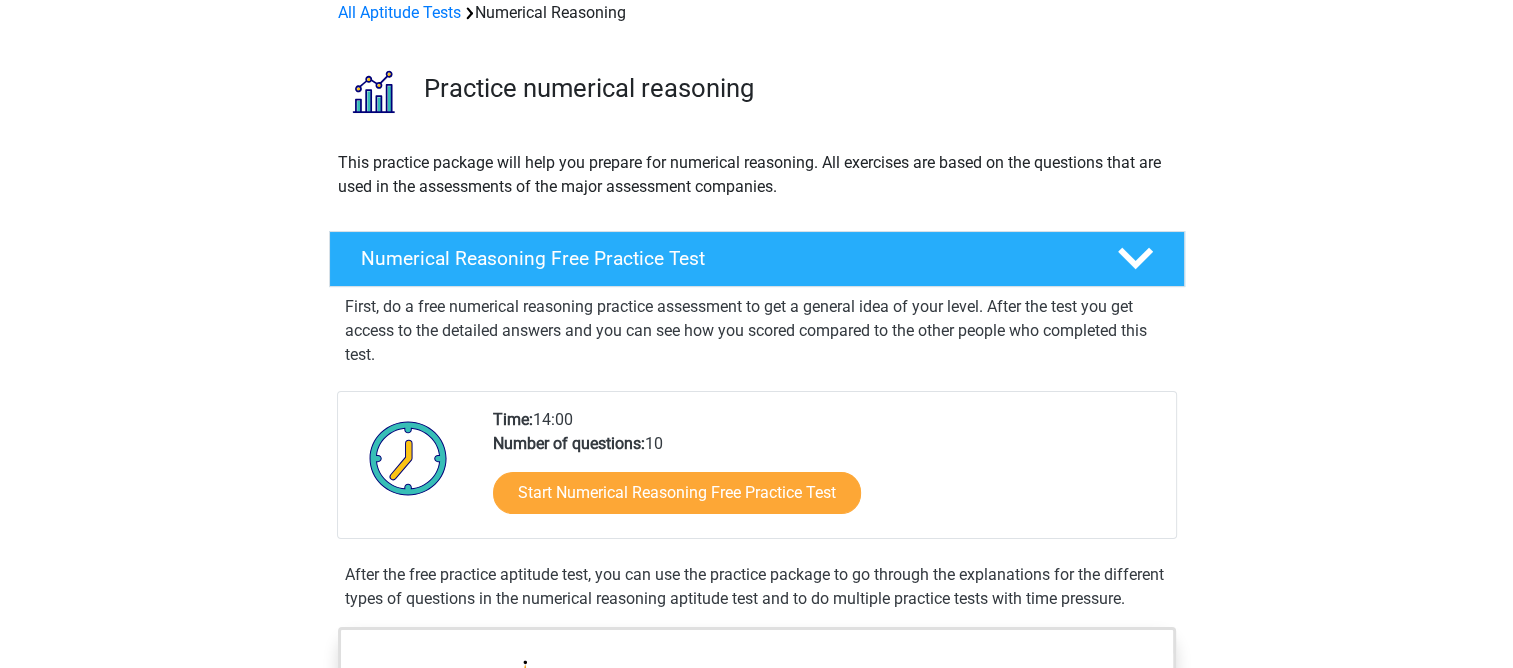 scroll, scrollTop: 160, scrollLeft: 0, axis: vertical 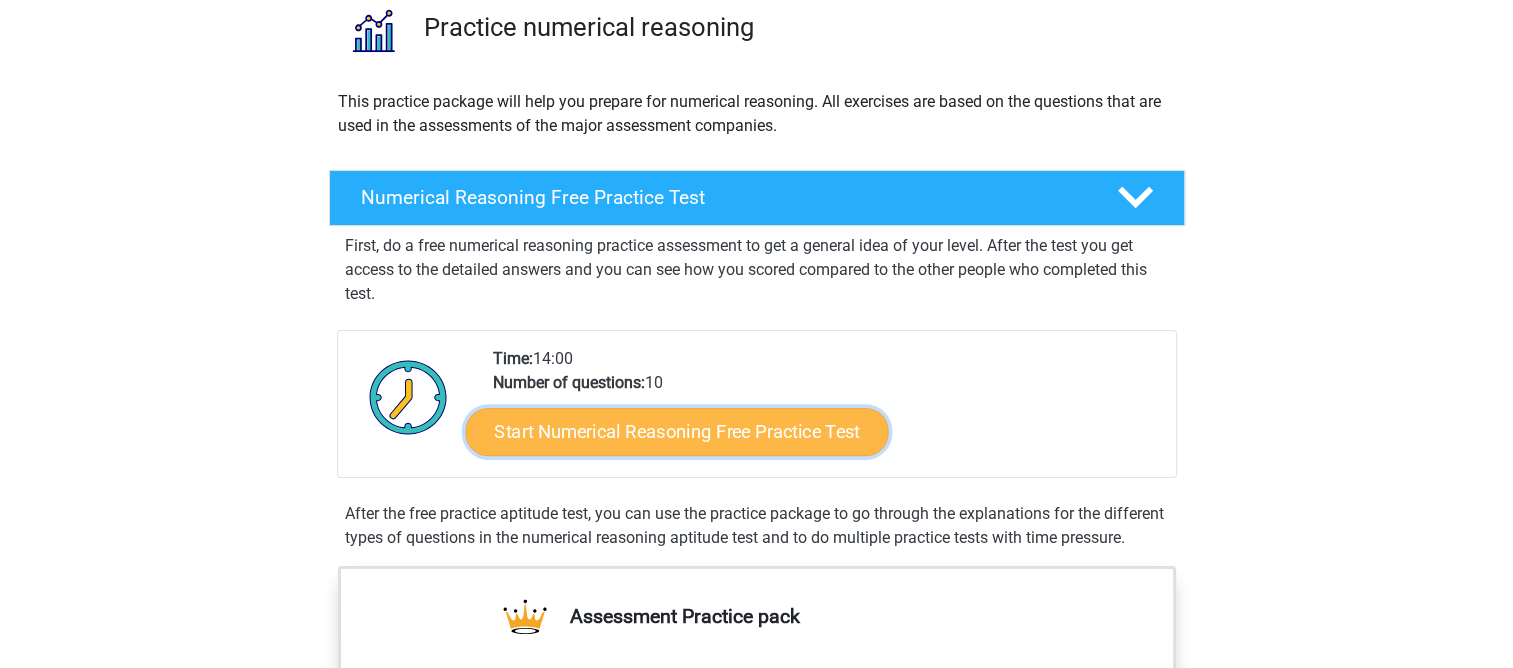 click on "Start Numerical Reasoning
Free Practice Test" at bounding box center (676, 431) 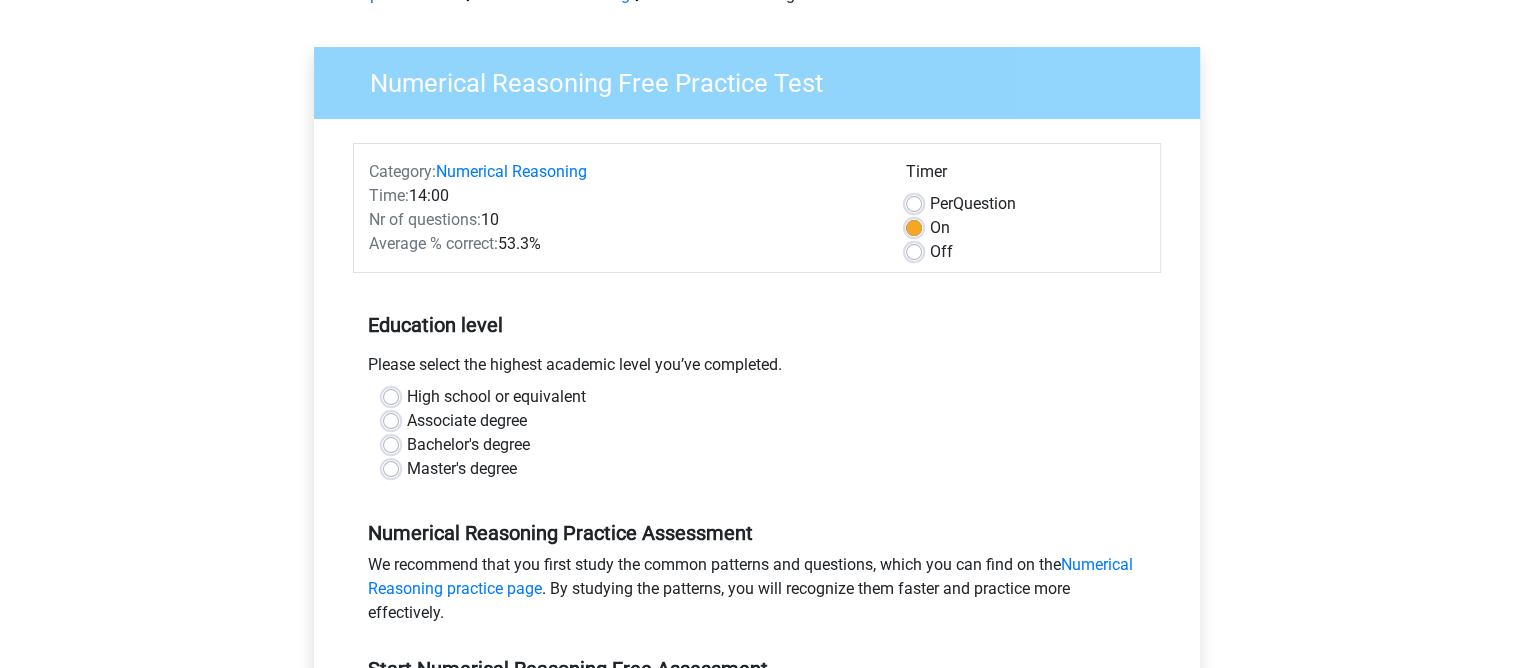 scroll, scrollTop: 120, scrollLeft: 0, axis: vertical 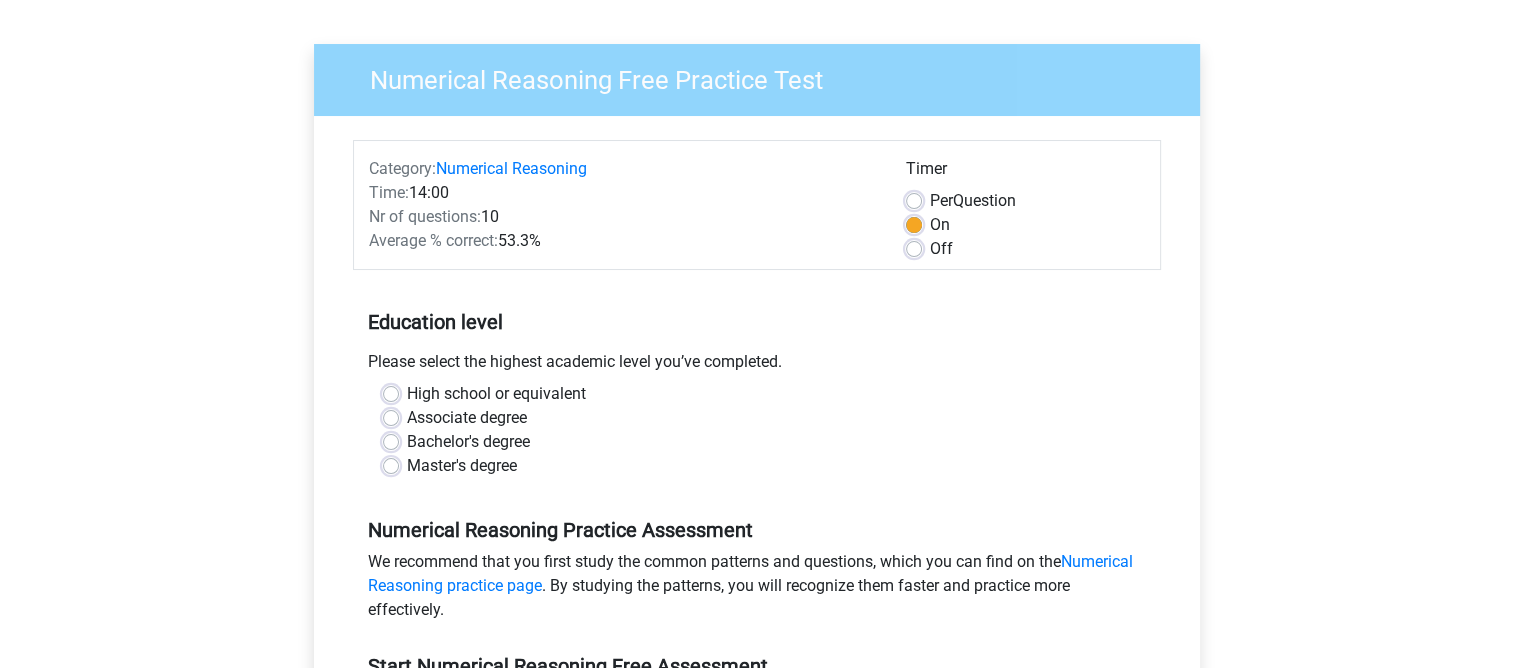 click on "High school or equivalent" at bounding box center [496, 394] 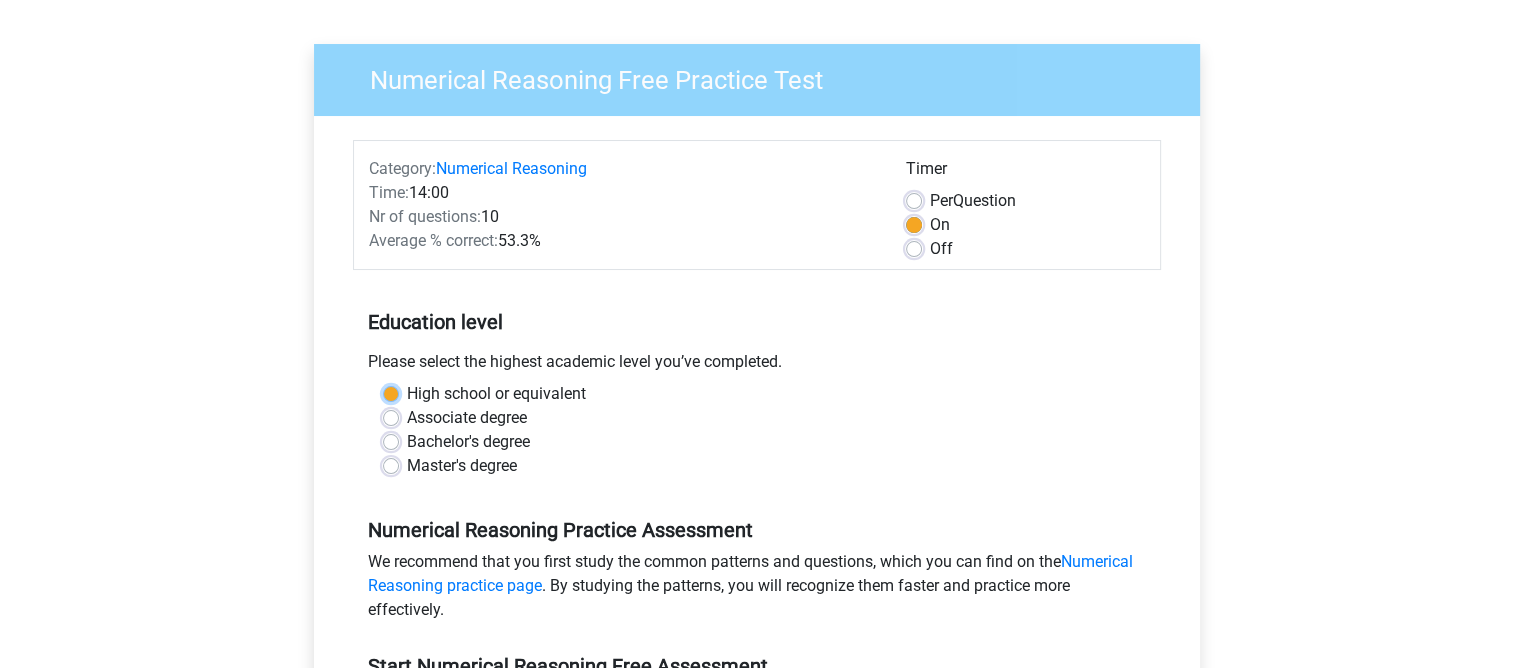 click on "High school or equivalent" at bounding box center [391, 392] 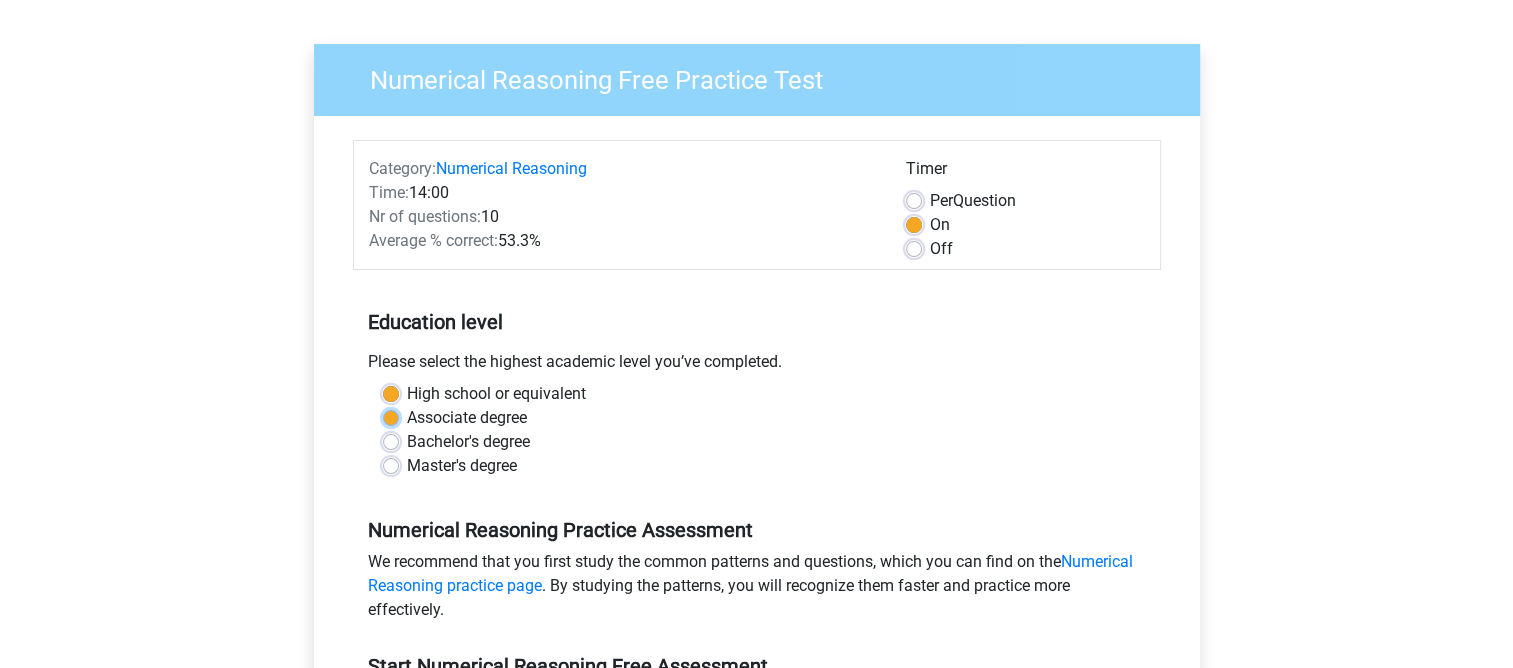 click on "Associate degree" at bounding box center [391, 416] 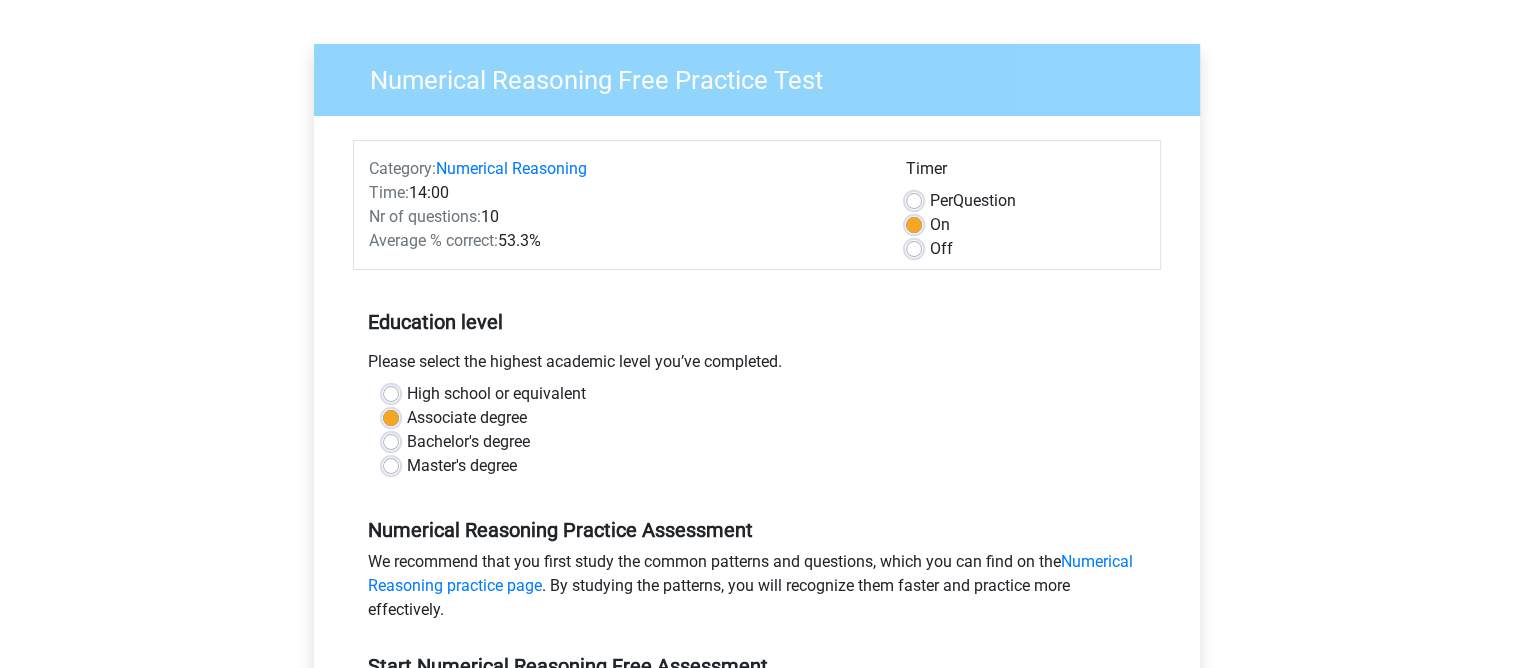click on "Bachelor's degree" at bounding box center [391, 440] 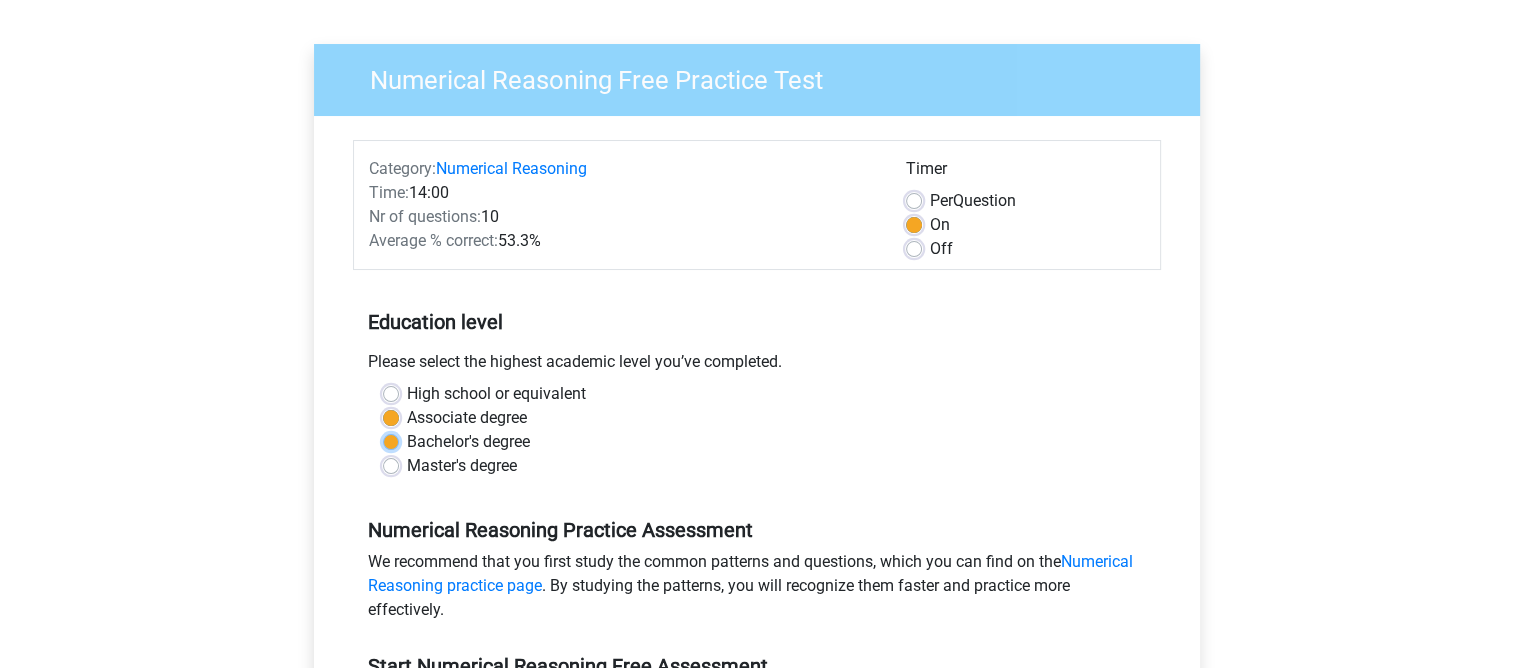 radio on "true" 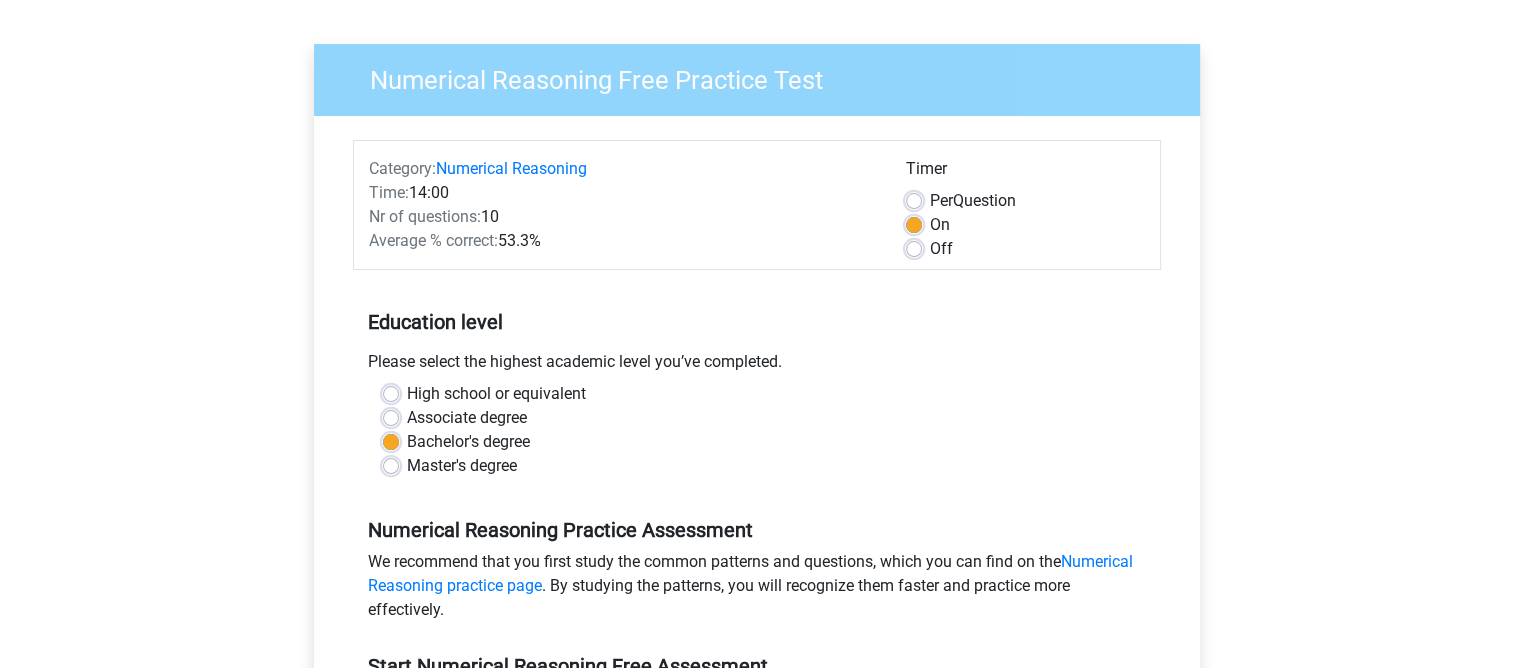 click on "Master's degree" at bounding box center (391, 464) 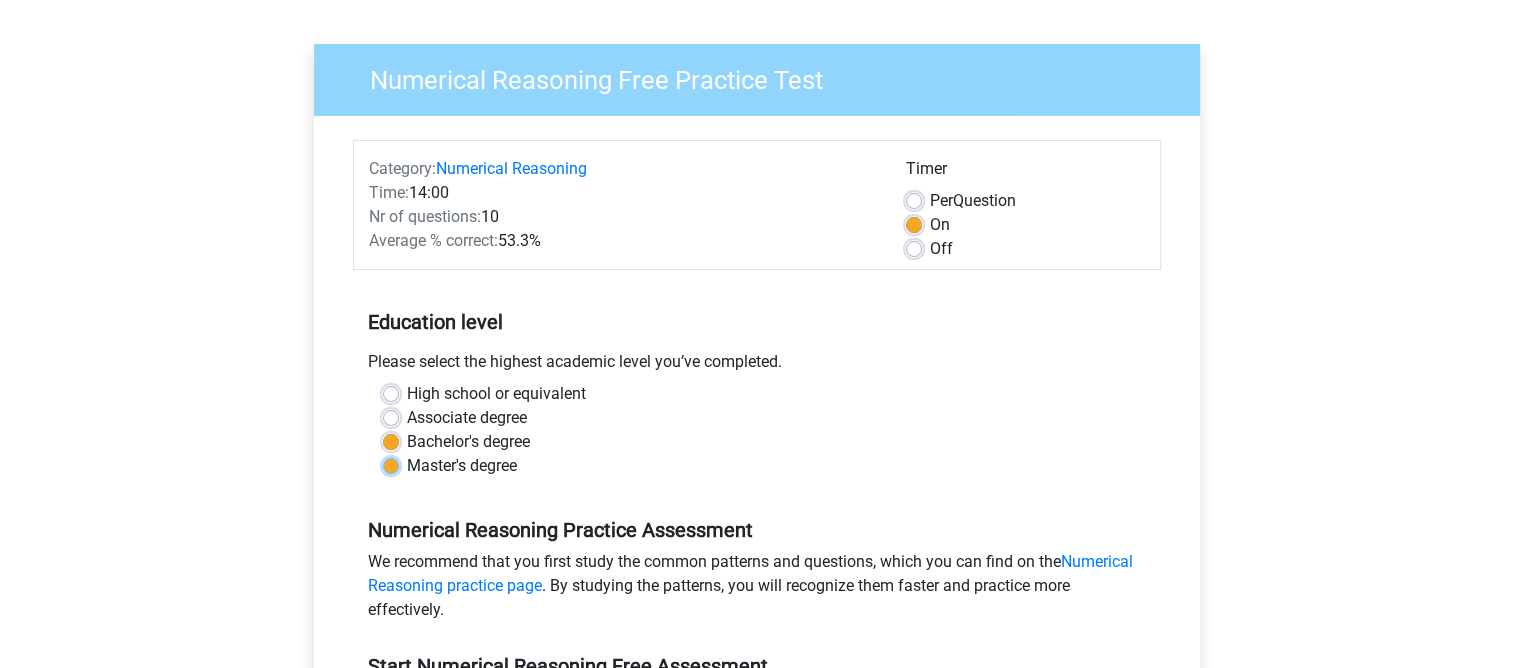 radio on "true" 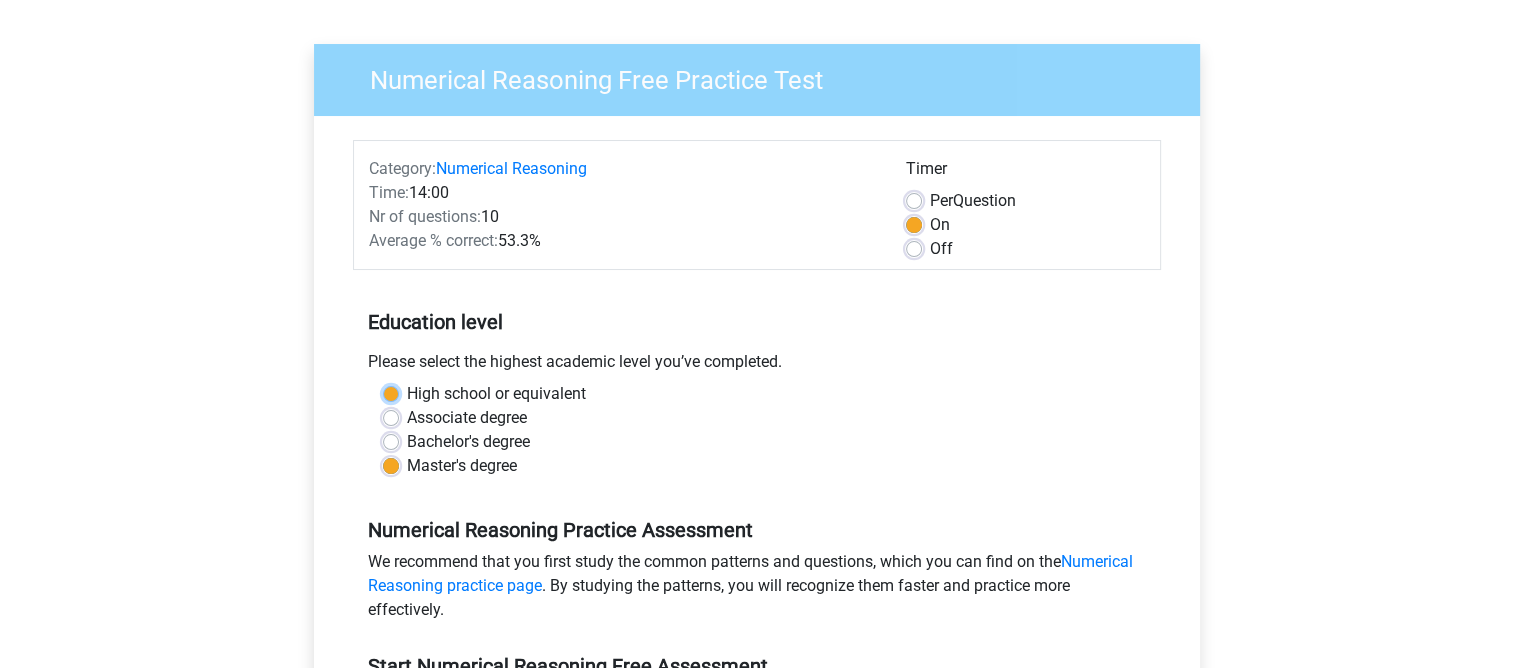 click on "High school or equivalent" at bounding box center (391, 392) 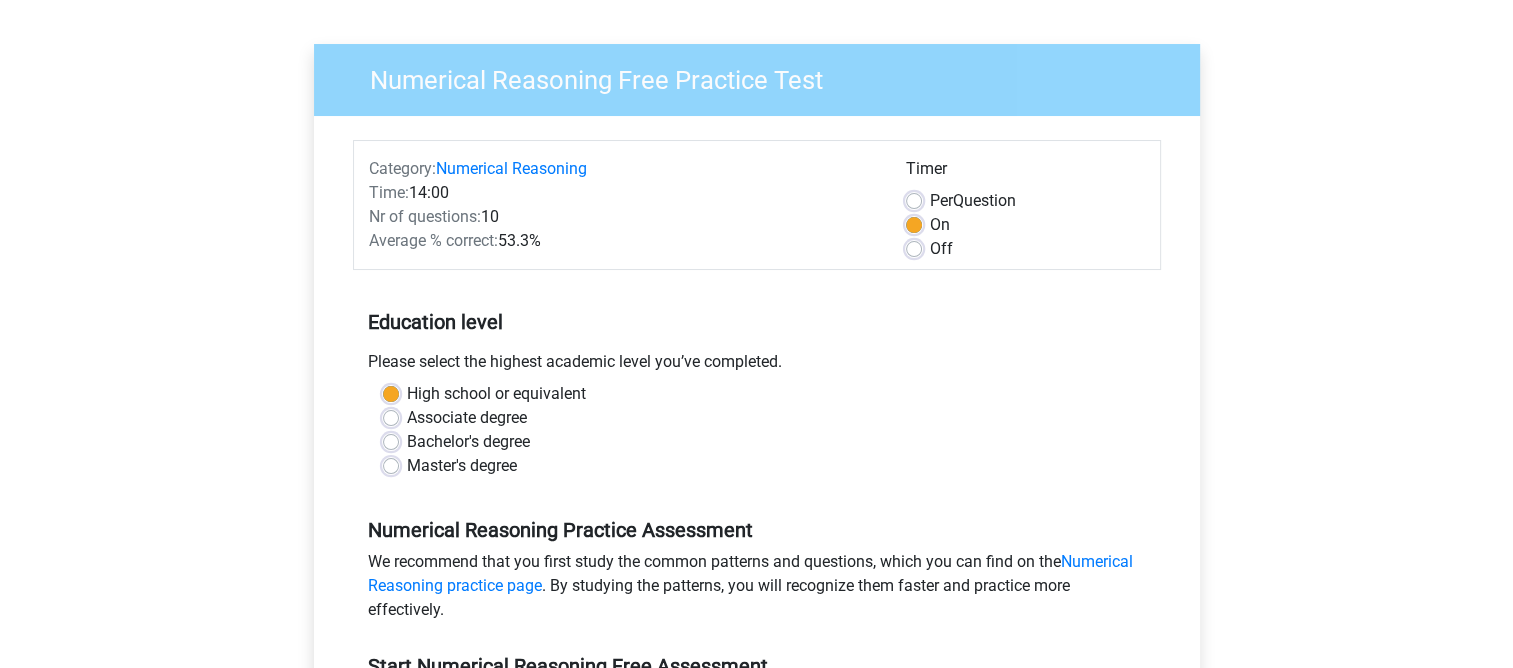 click on "High school or equivalent" at bounding box center (757, 394) 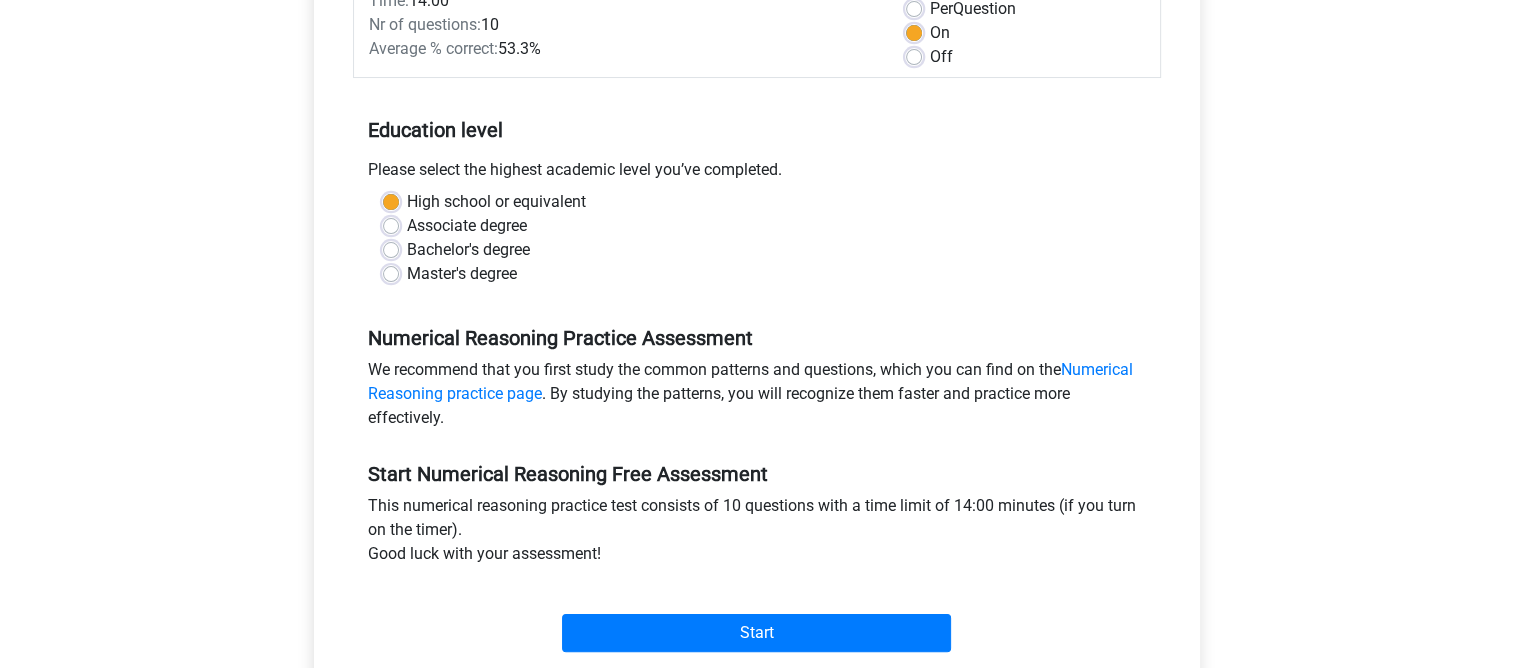 scroll, scrollTop: 320, scrollLeft: 0, axis: vertical 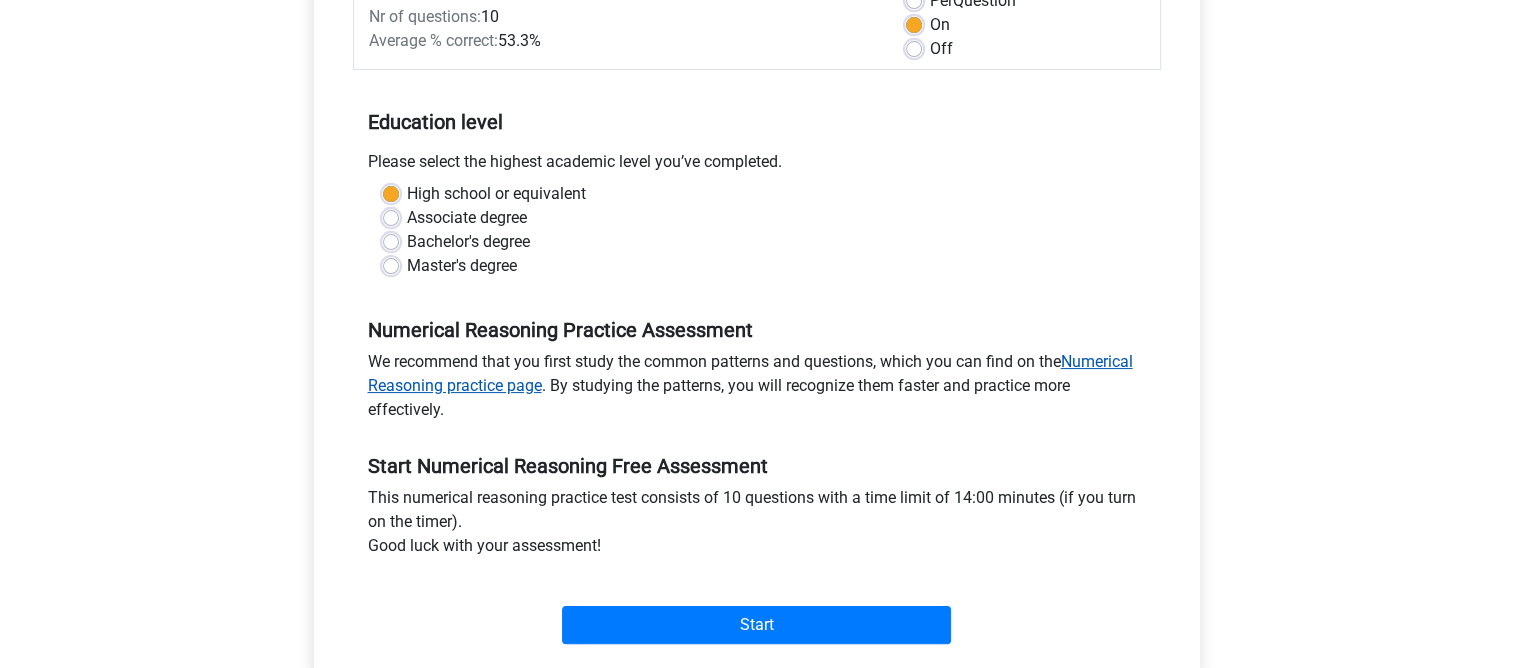 click on "Numerical Reasoning
practice page" at bounding box center (750, 373) 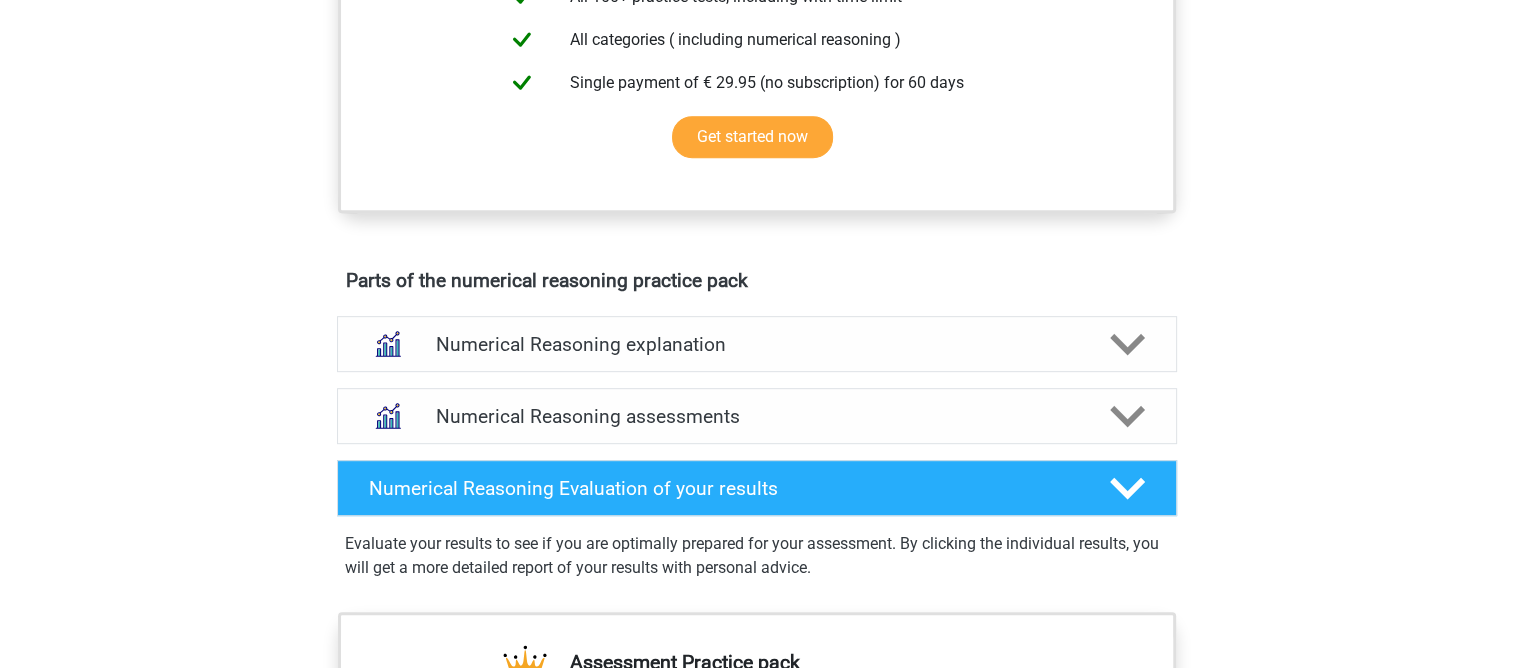 scroll, scrollTop: 880, scrollLeft: 0, axis: vertical 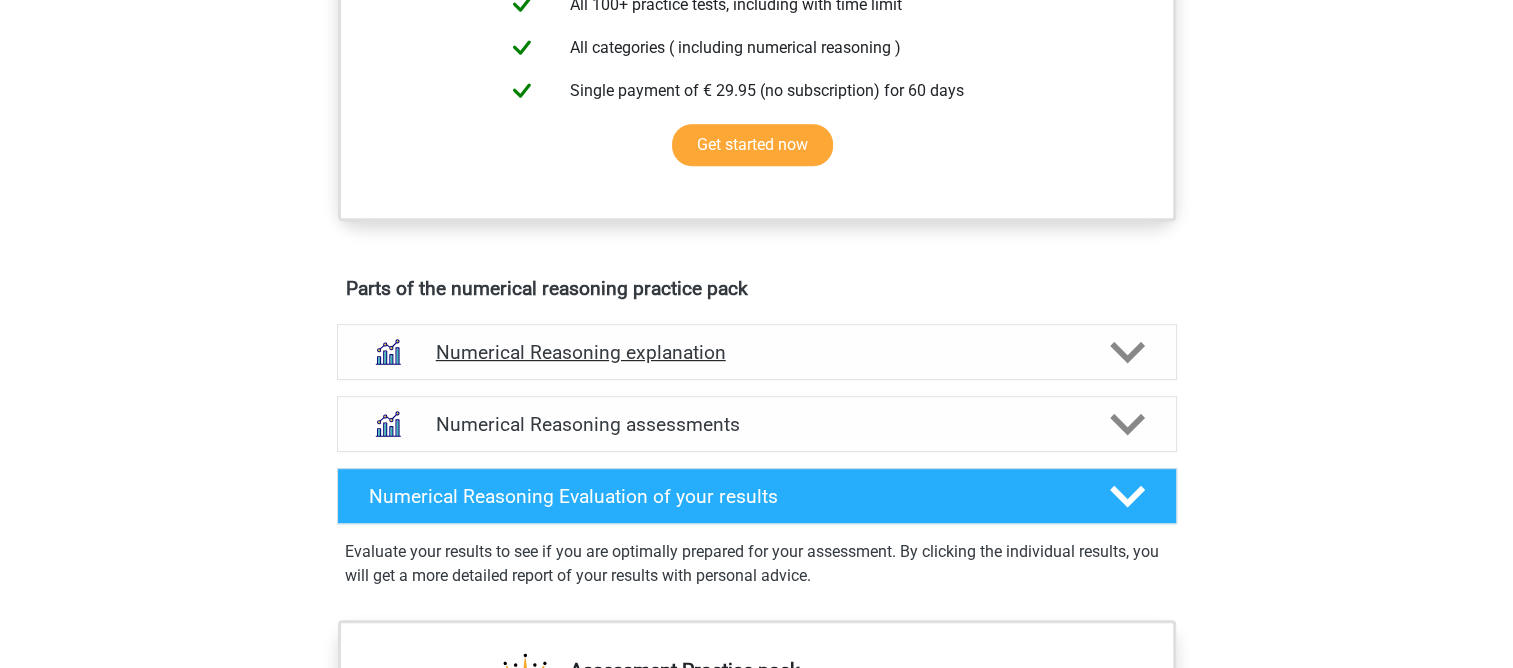 click 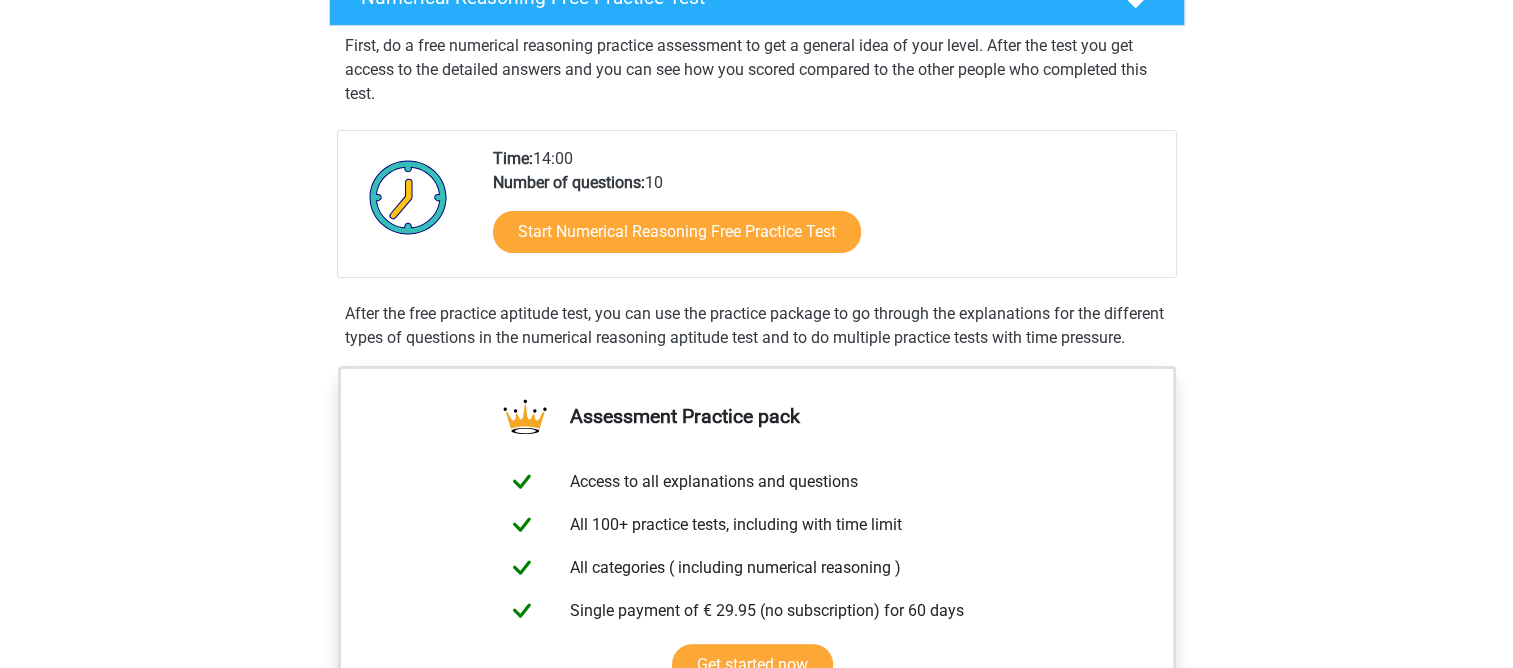 scroll, scrollTop: 120, scrollLeft: 0, axis: vertical 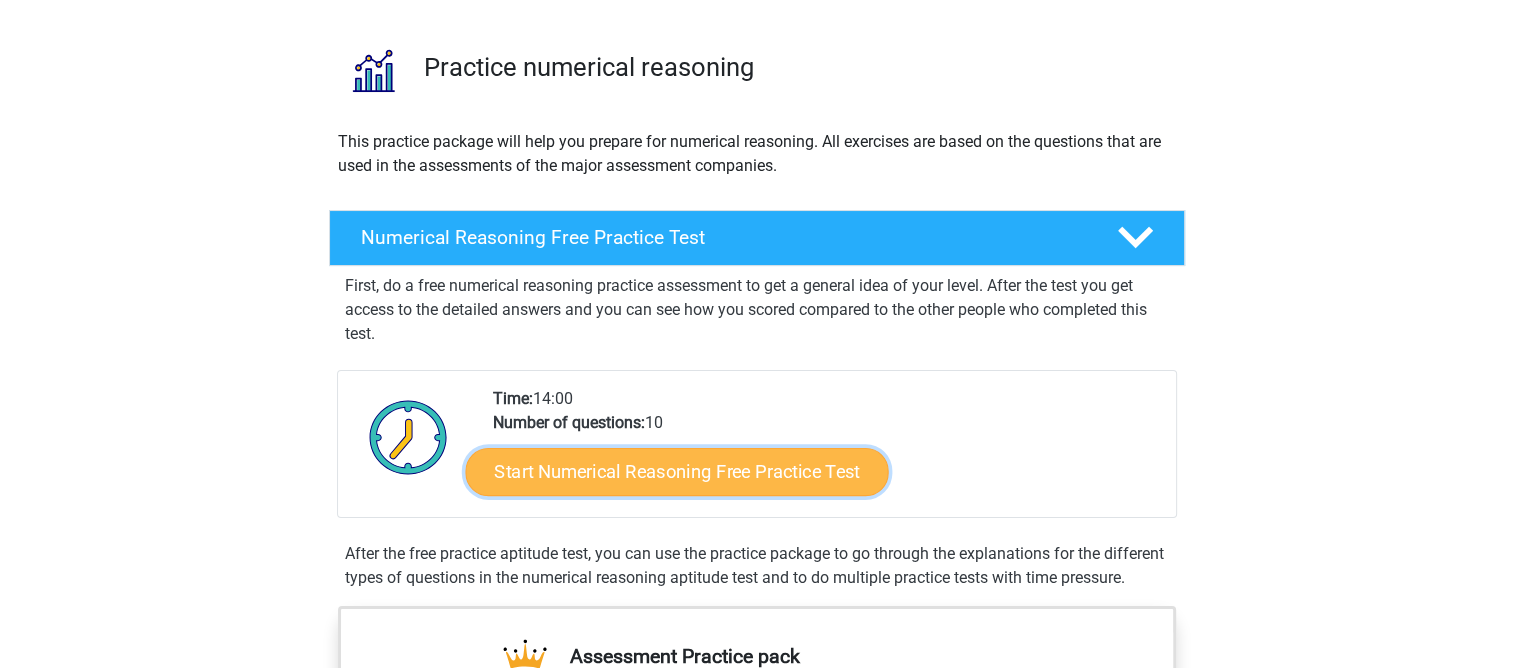 click on "Start Numerical Reasoning
Free Practice Test" at bounding box center [676, 471] 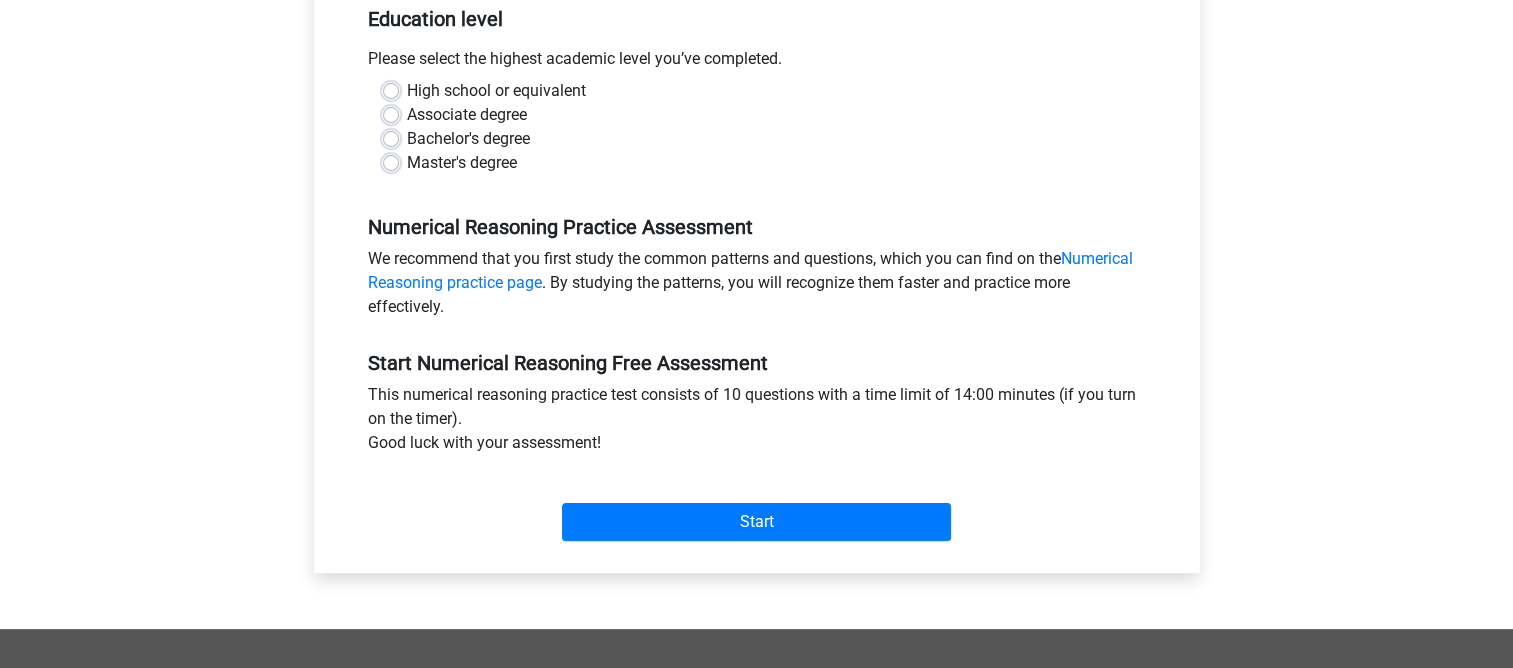 scroll, scrollTop: 400, scrollLeft: 0, axis: vertical 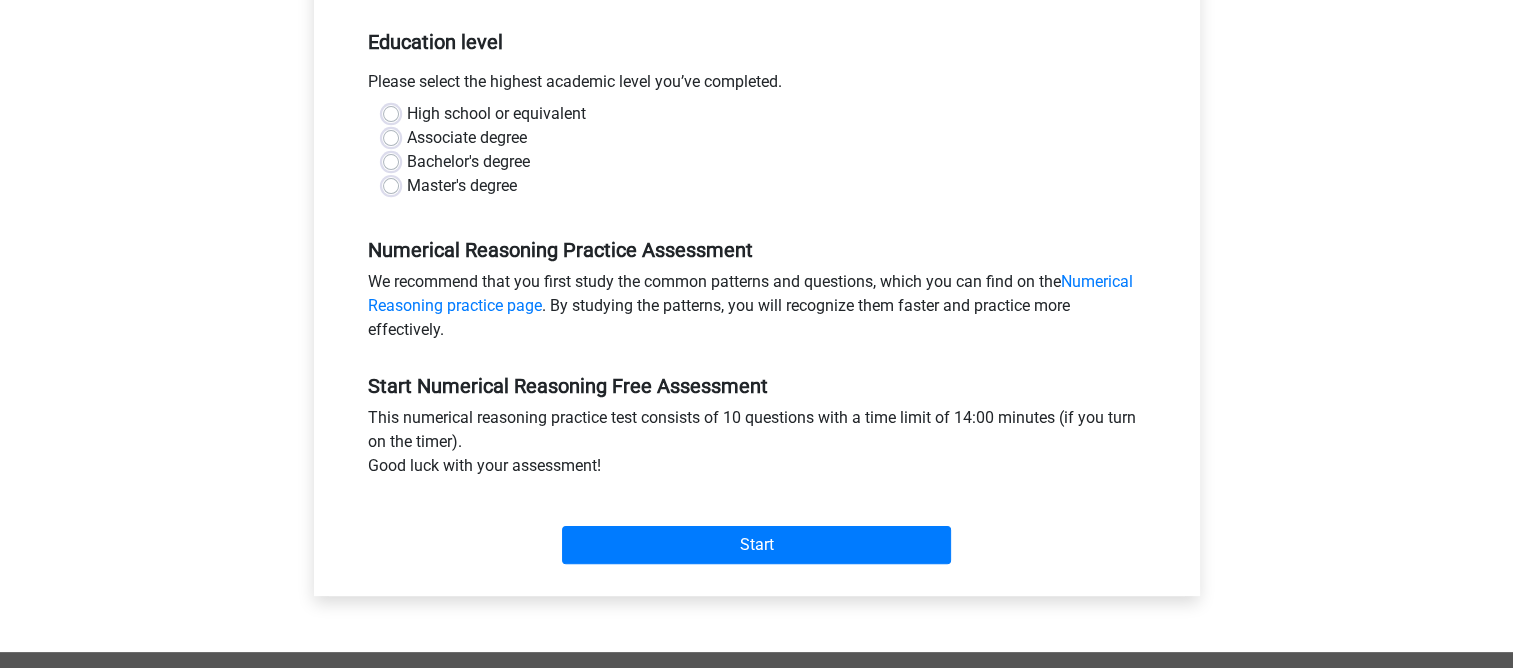 click on "High school or equivalent" at bounding box center [496, 114] 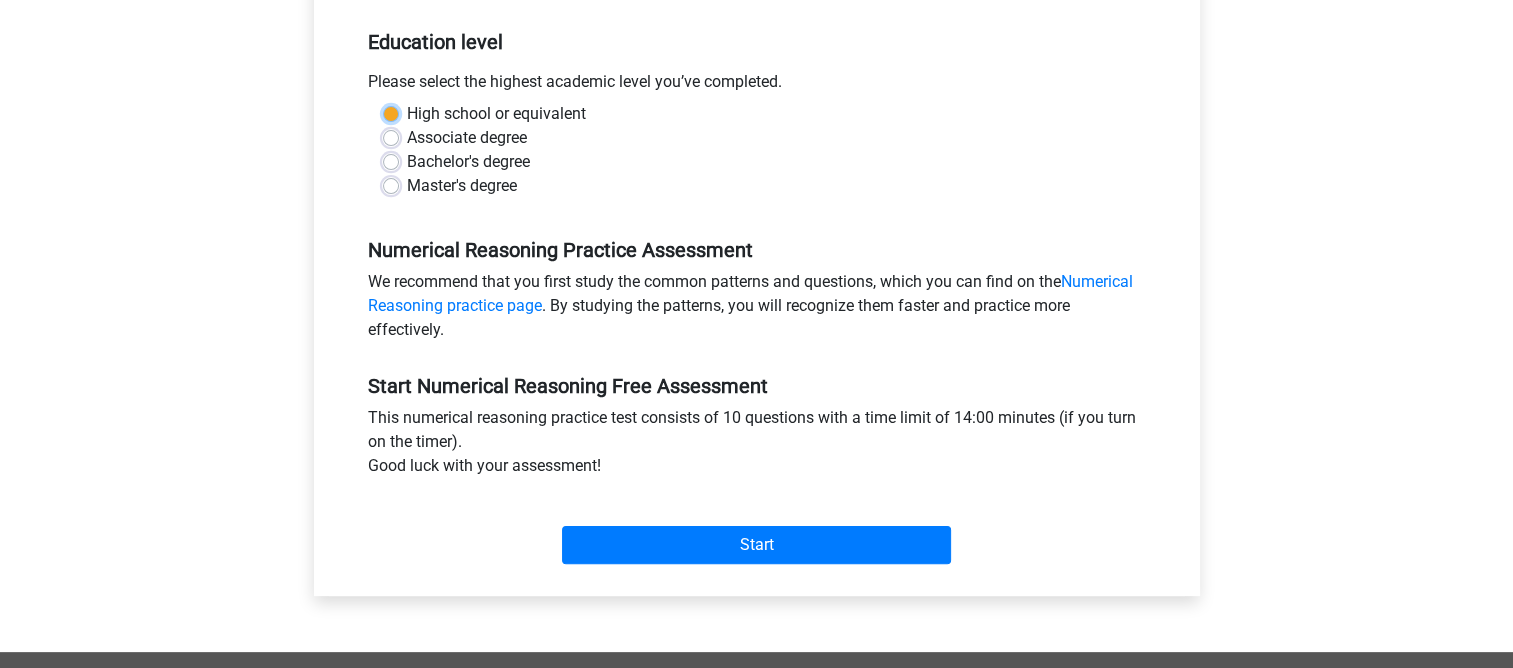 click on "High school or equivalent" at bounding box center (391, 112) 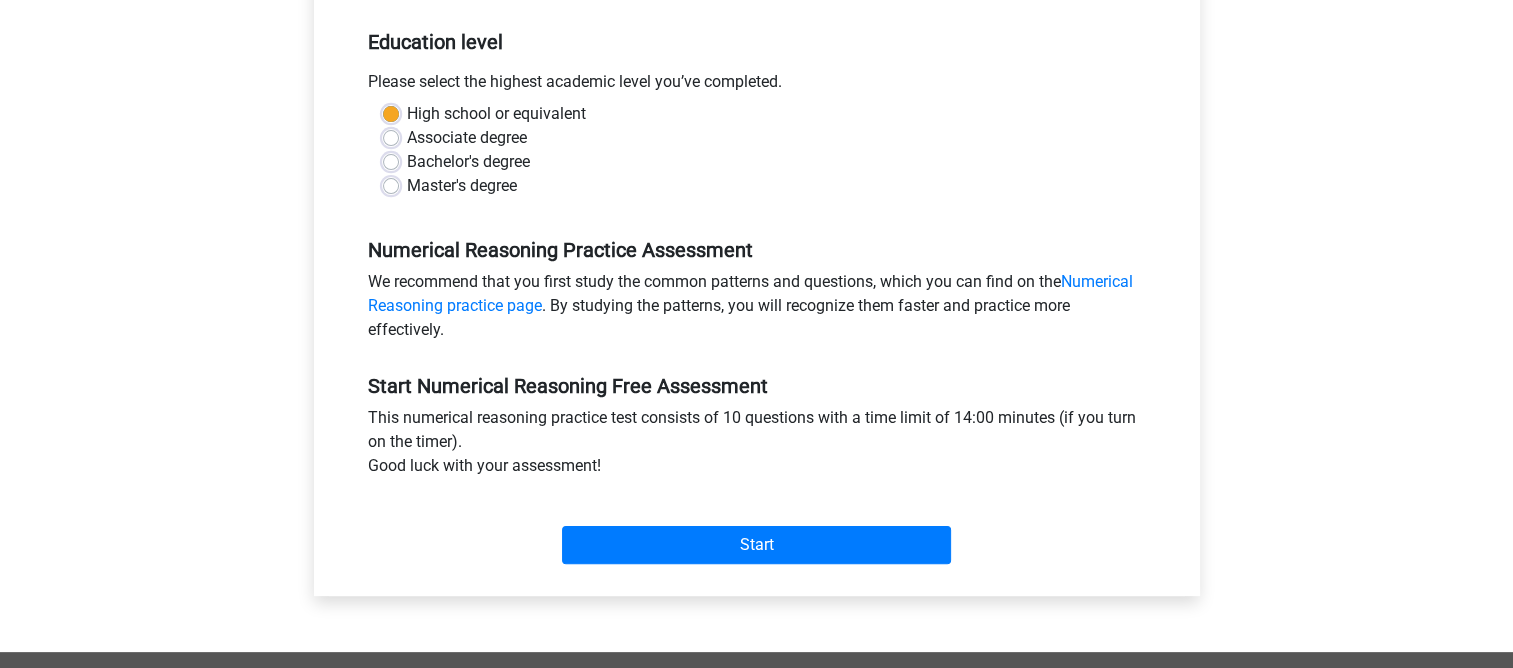 click on "We recommend that you first study the common patterns and questions, which you can find on the
Numerical Reasoning
practice page .
By studying the patterns, you will recognize them faster and practice more effectively." at bounding box center (757, 310) 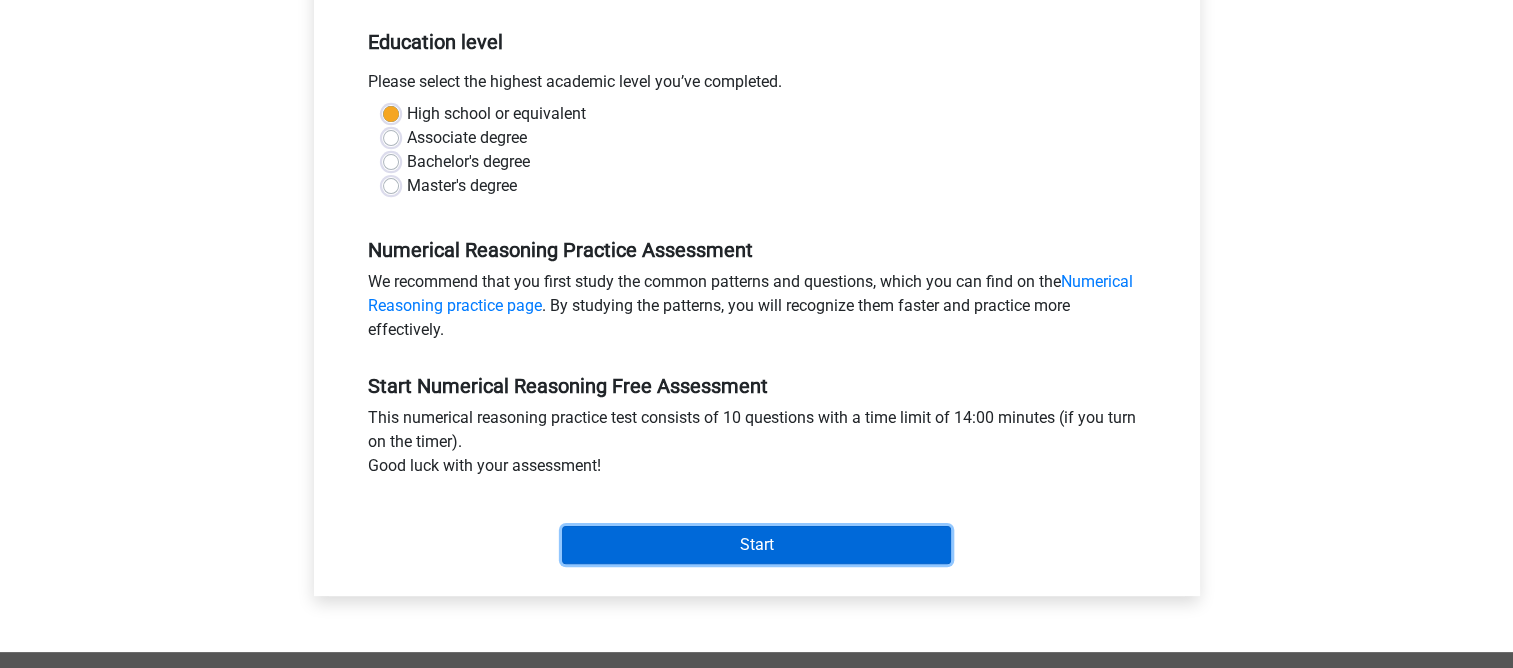 click on "Start" at bounding box center [756, 545] 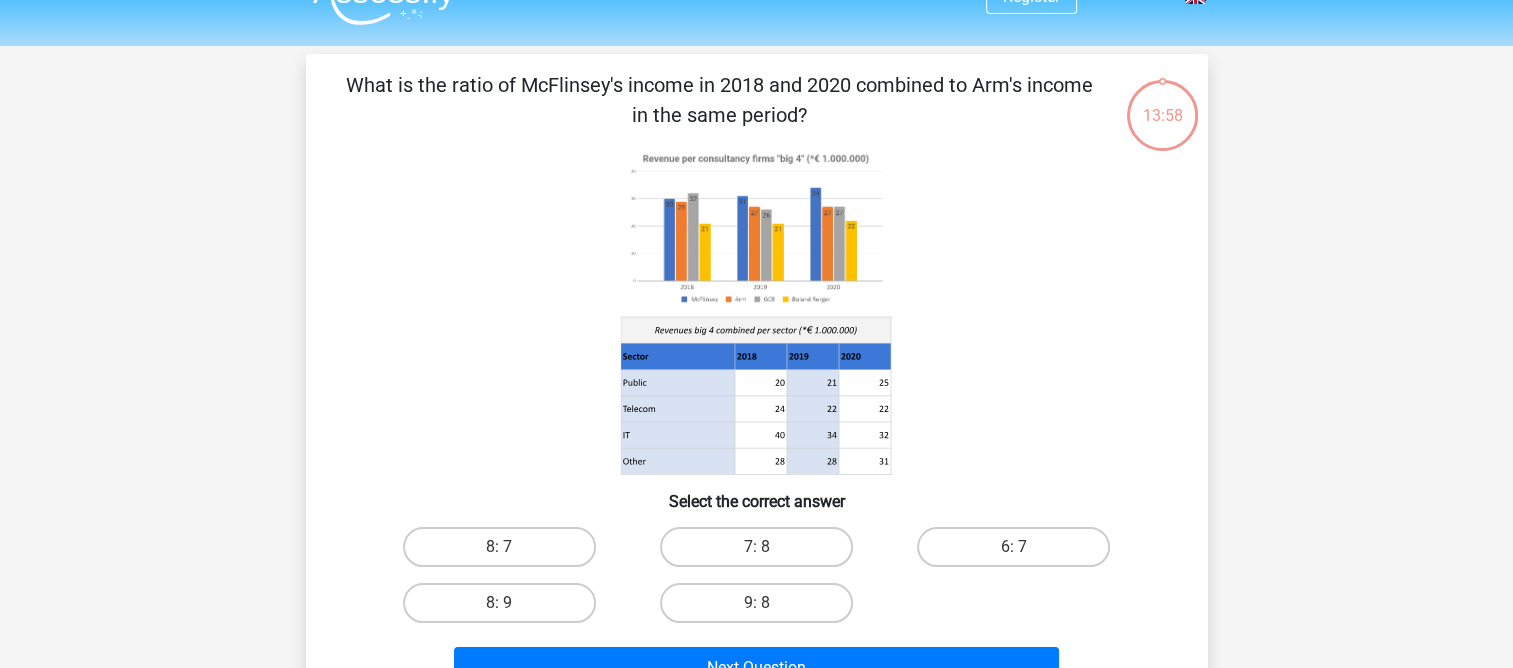 scroll, scrollTop: 40, scrollLeft: 0, axis: vertical 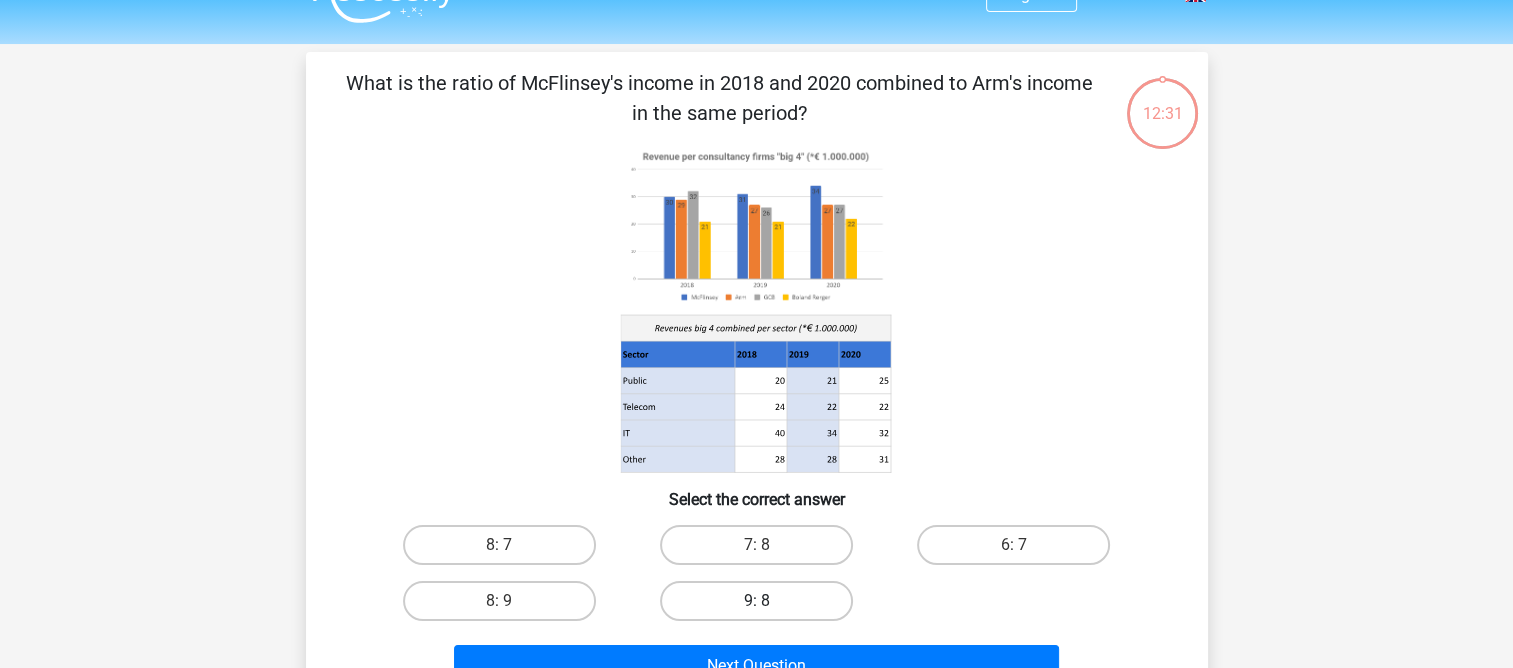 click on "9: 8" at bounding box center [756, 601] 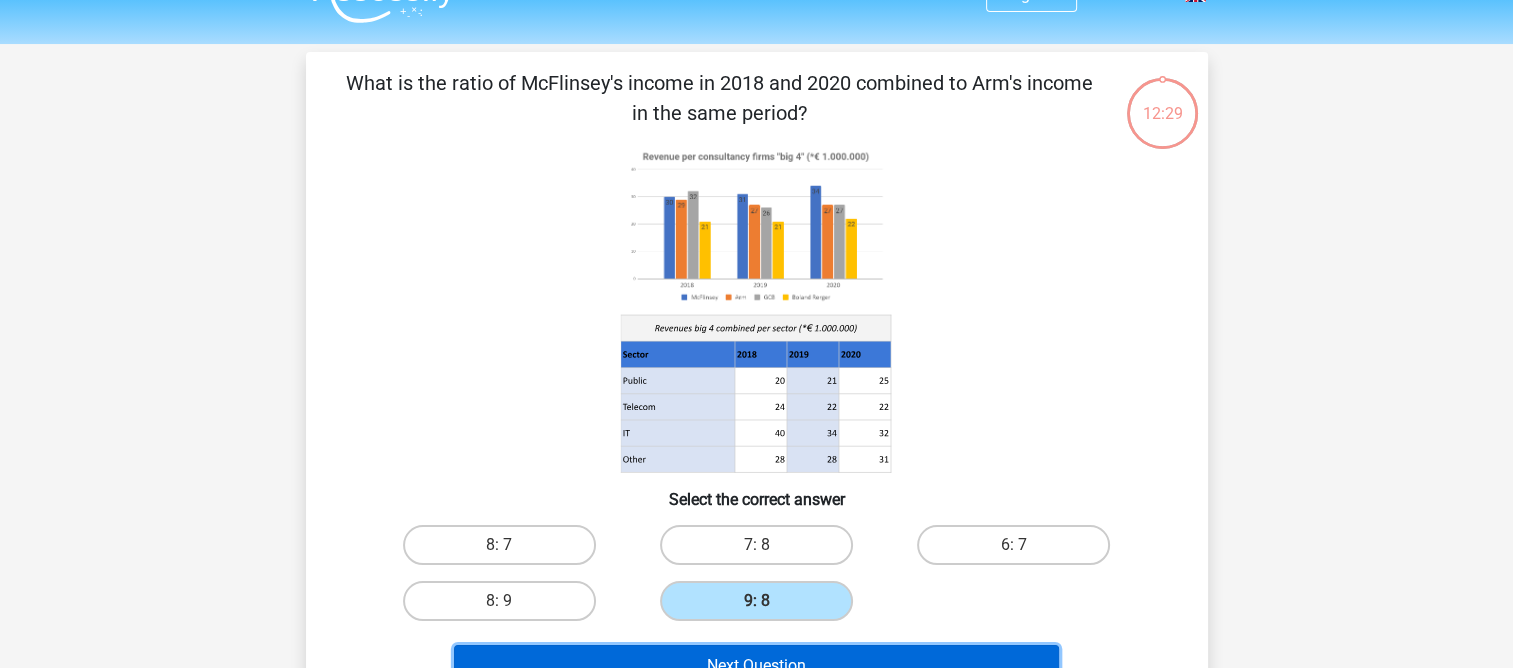 click on "Next Question" at bounding box center [756, 666] 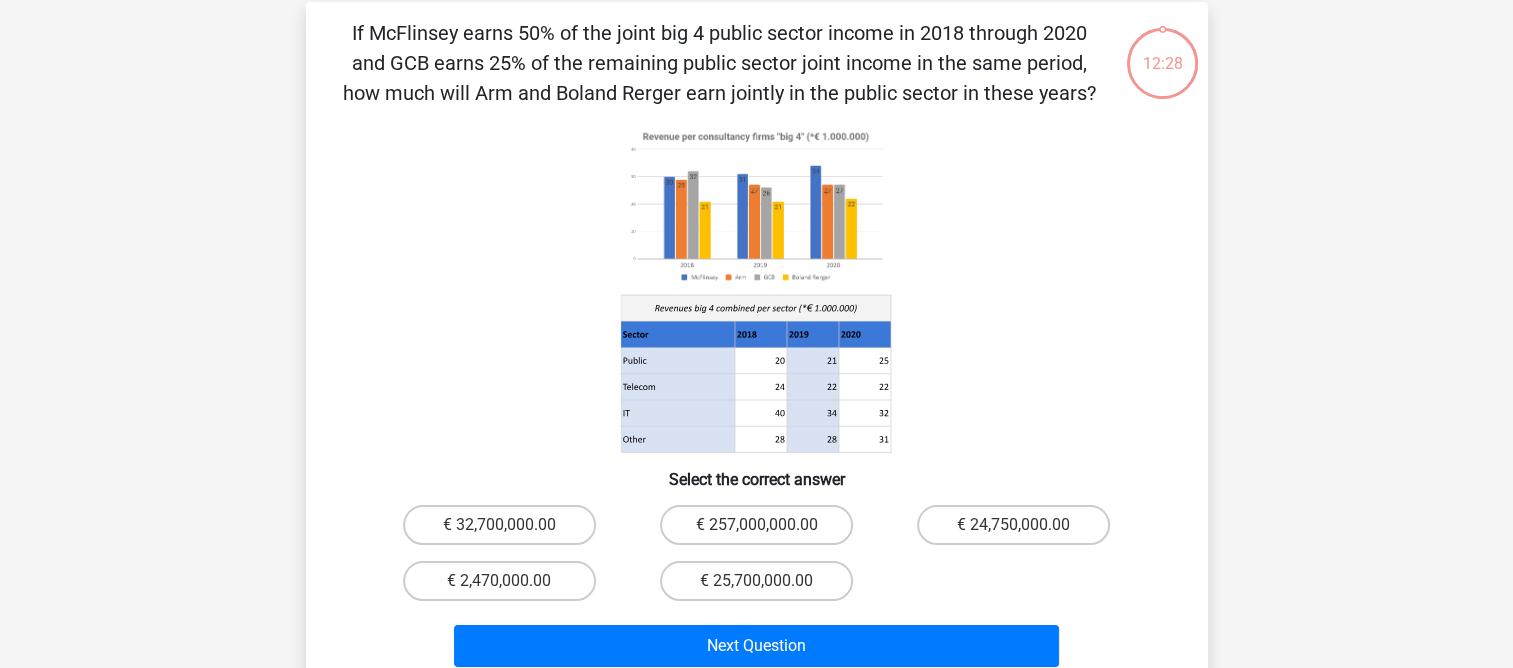 scroll, scrollTop: 92, scrollLeft: 0, axis: vertical 